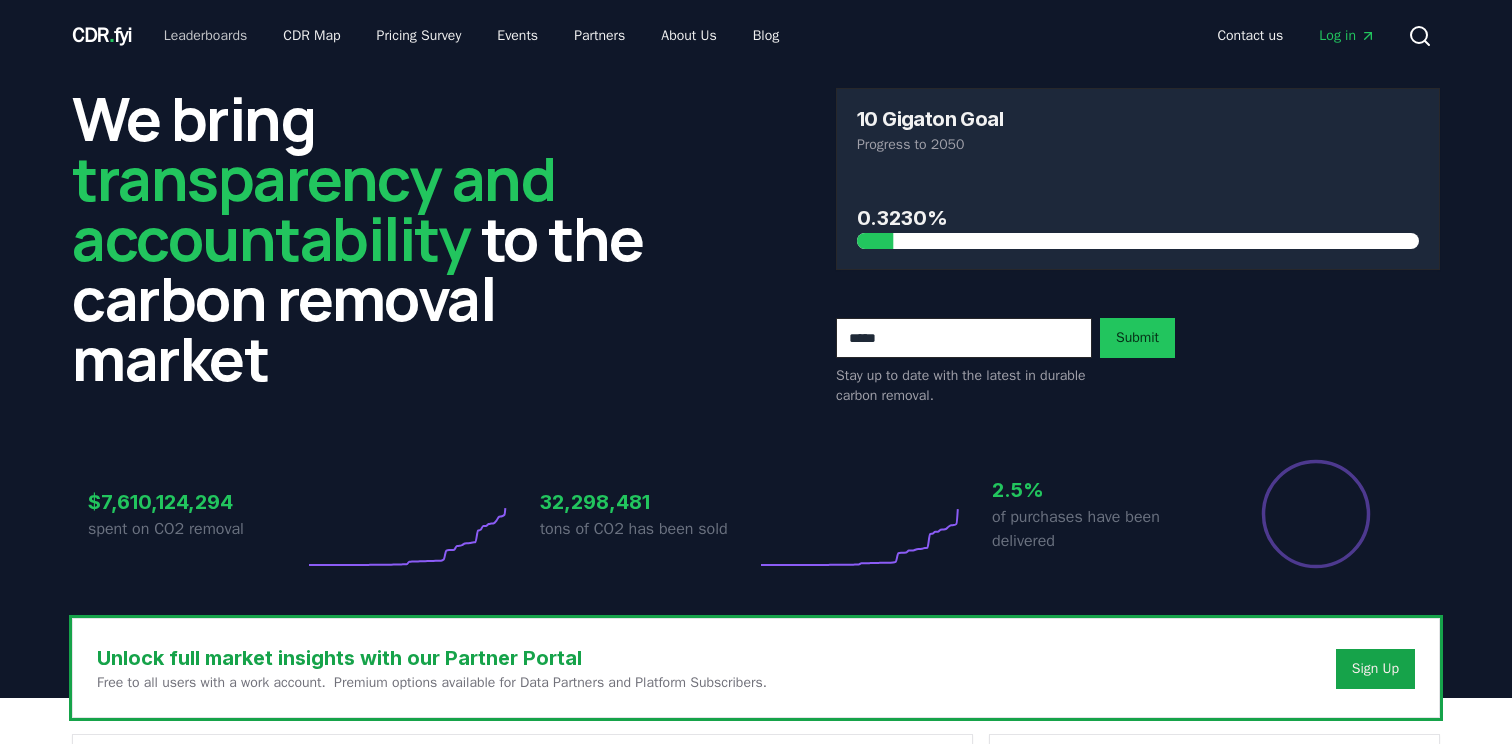 scroll, scrollTop: 0, scrollLeft: 0, axis: both 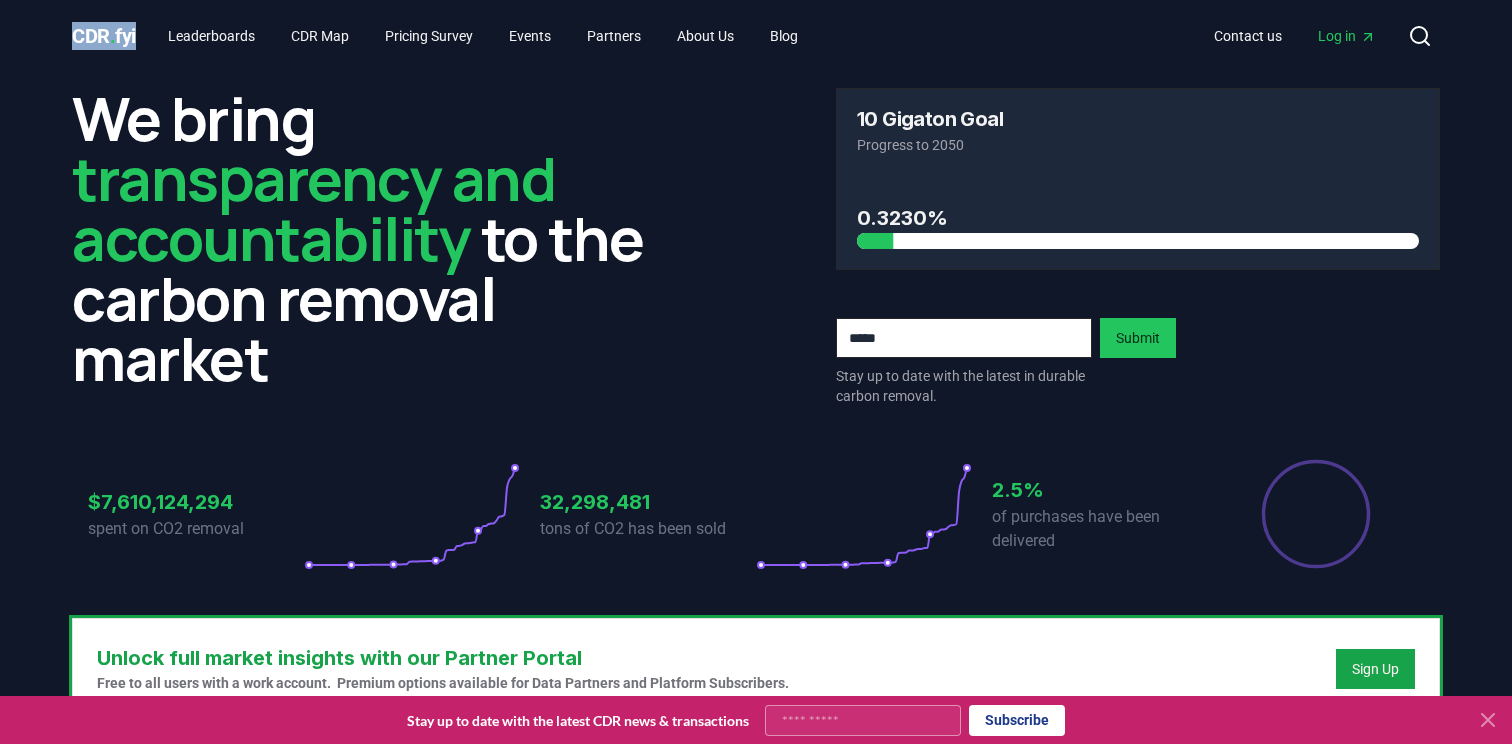 click on "Log in" at bounding box center (1347, 36) 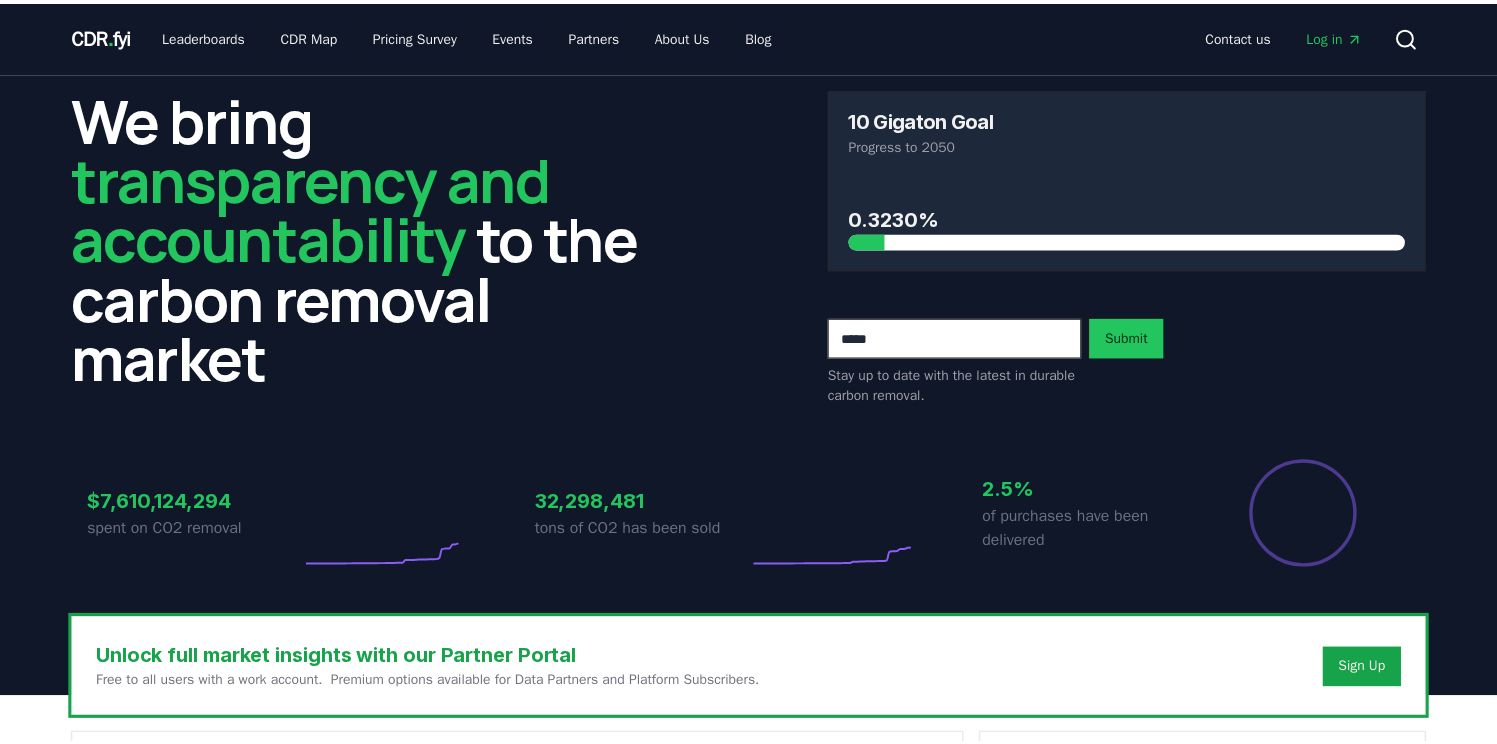 scroll, scrollTop: 0, scrollLeft: 0, axis: both 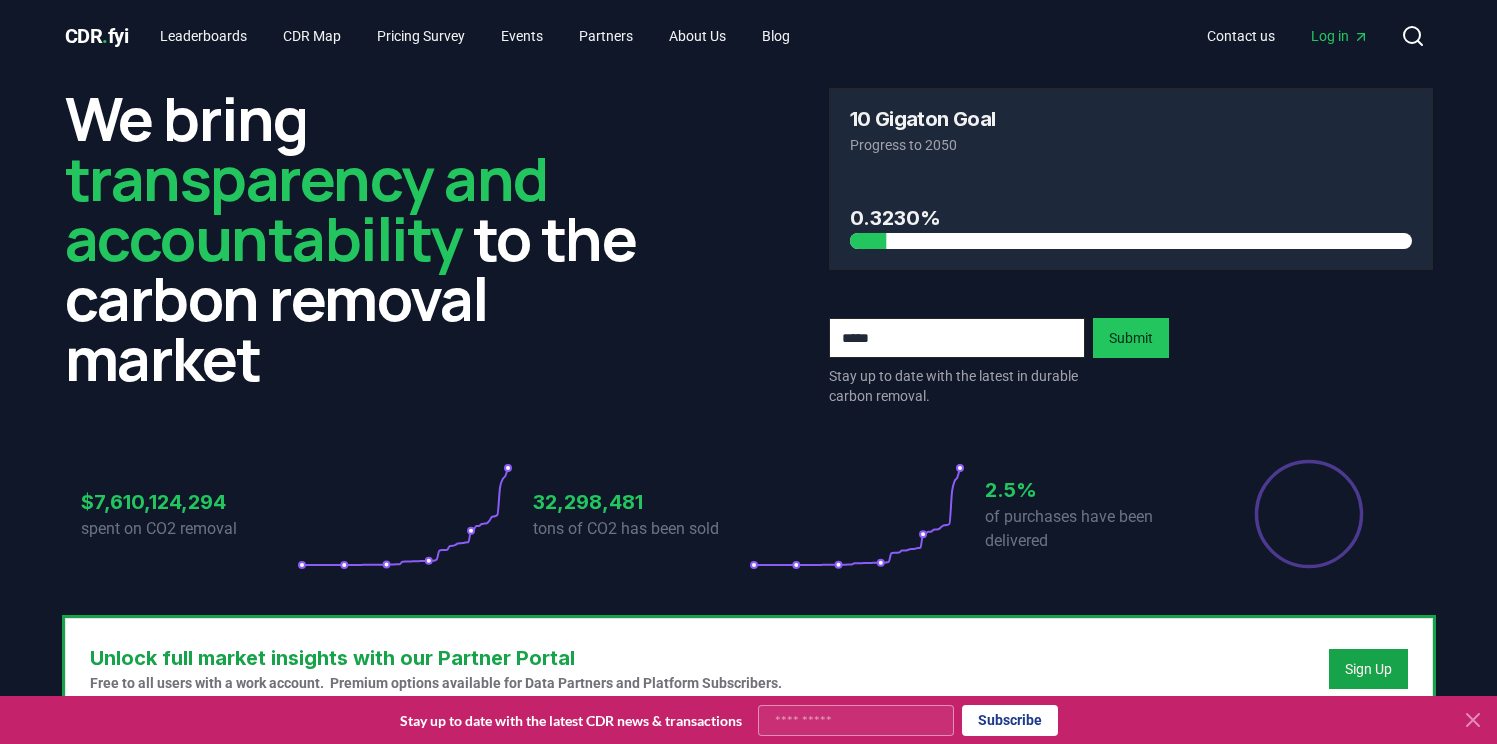 click 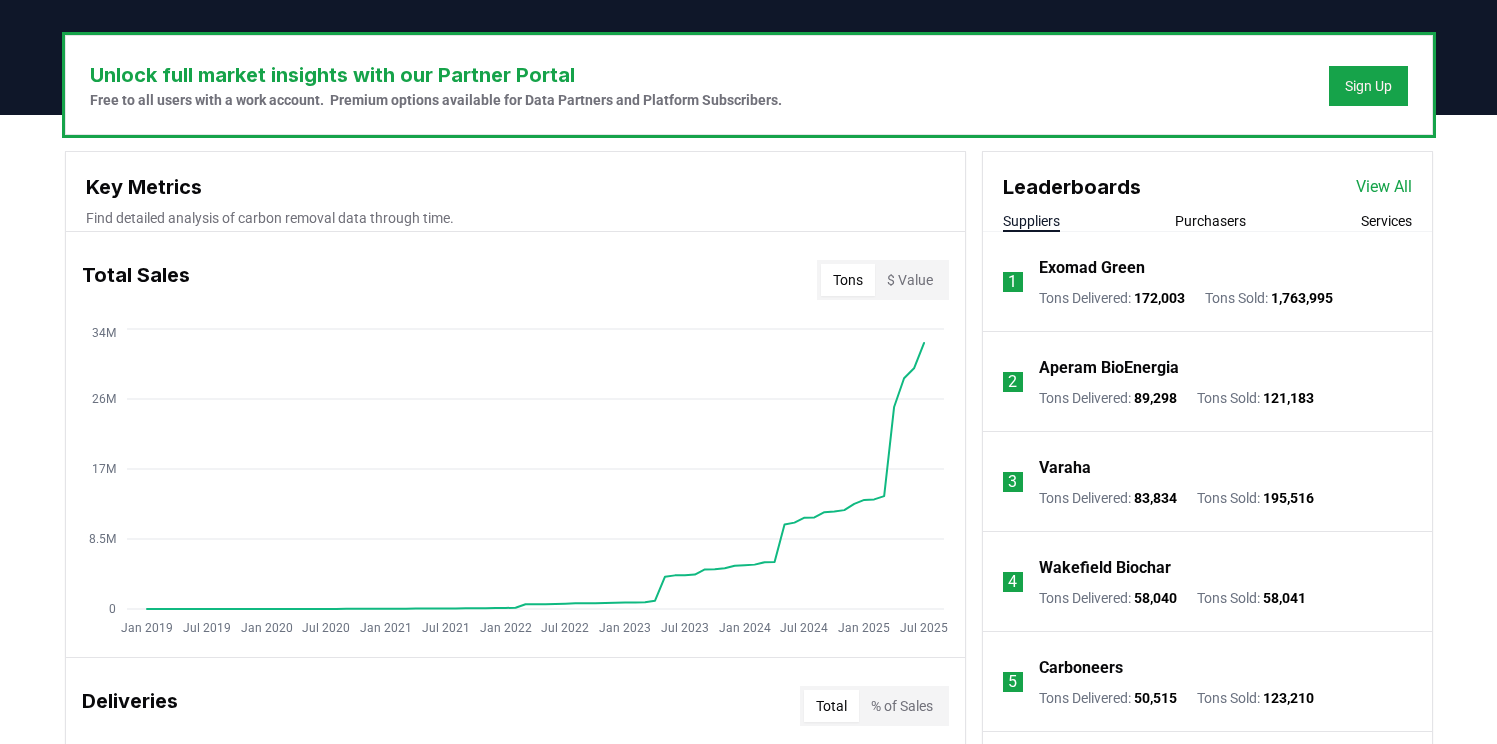 scroll, scrollTop: 584, scrollLeft: 0, axis: vertical 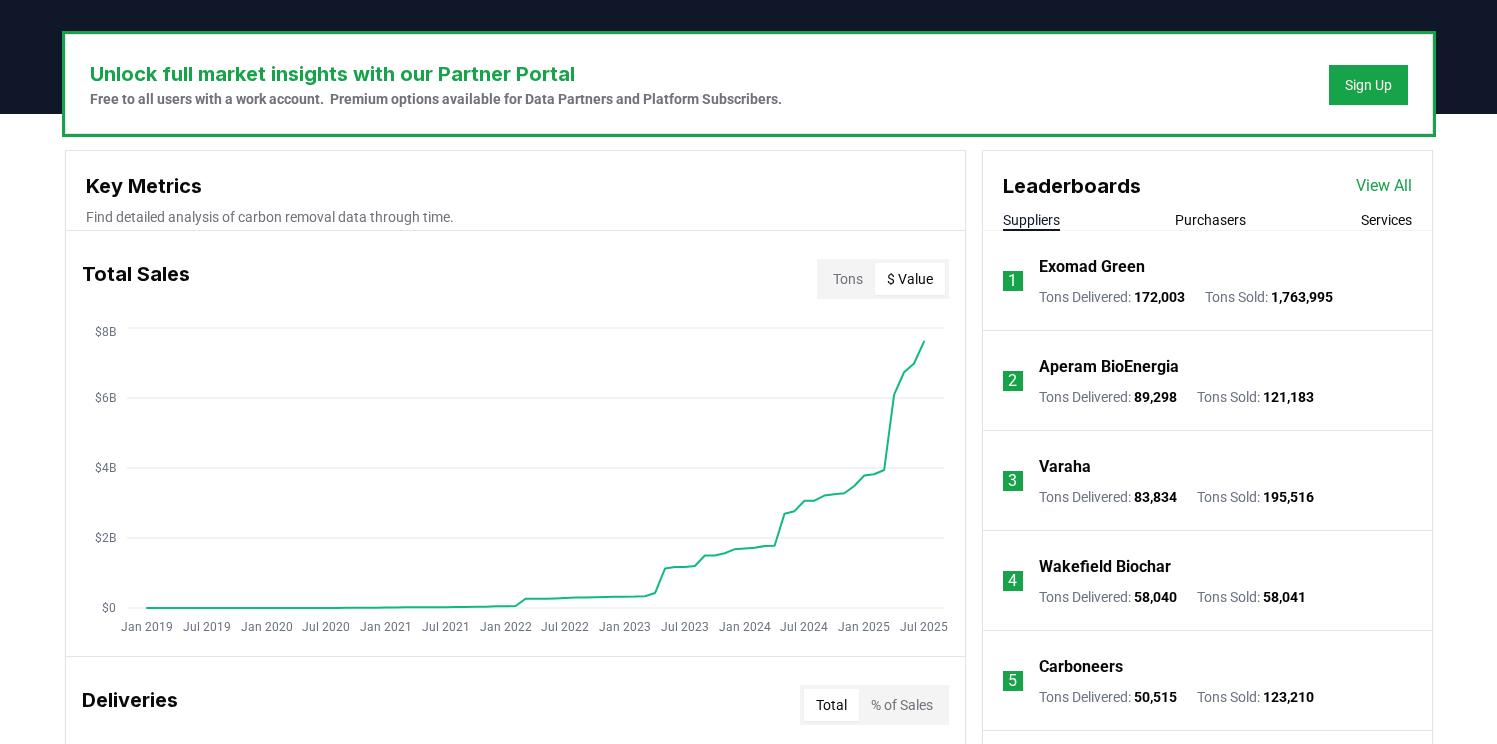click on "$ Value" at bounding box center [910, 279] 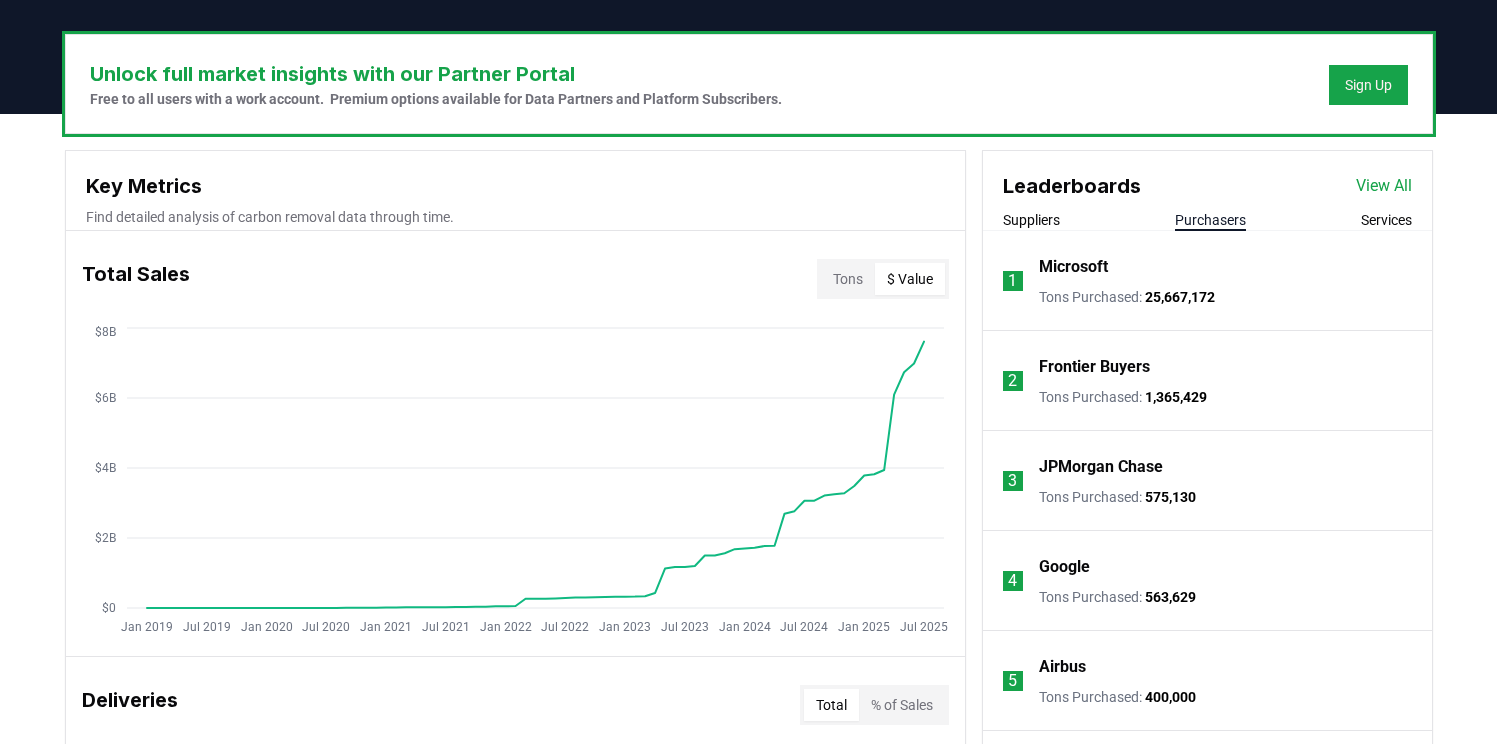 click on "Purchasers" at bounding box center (1210, 220) 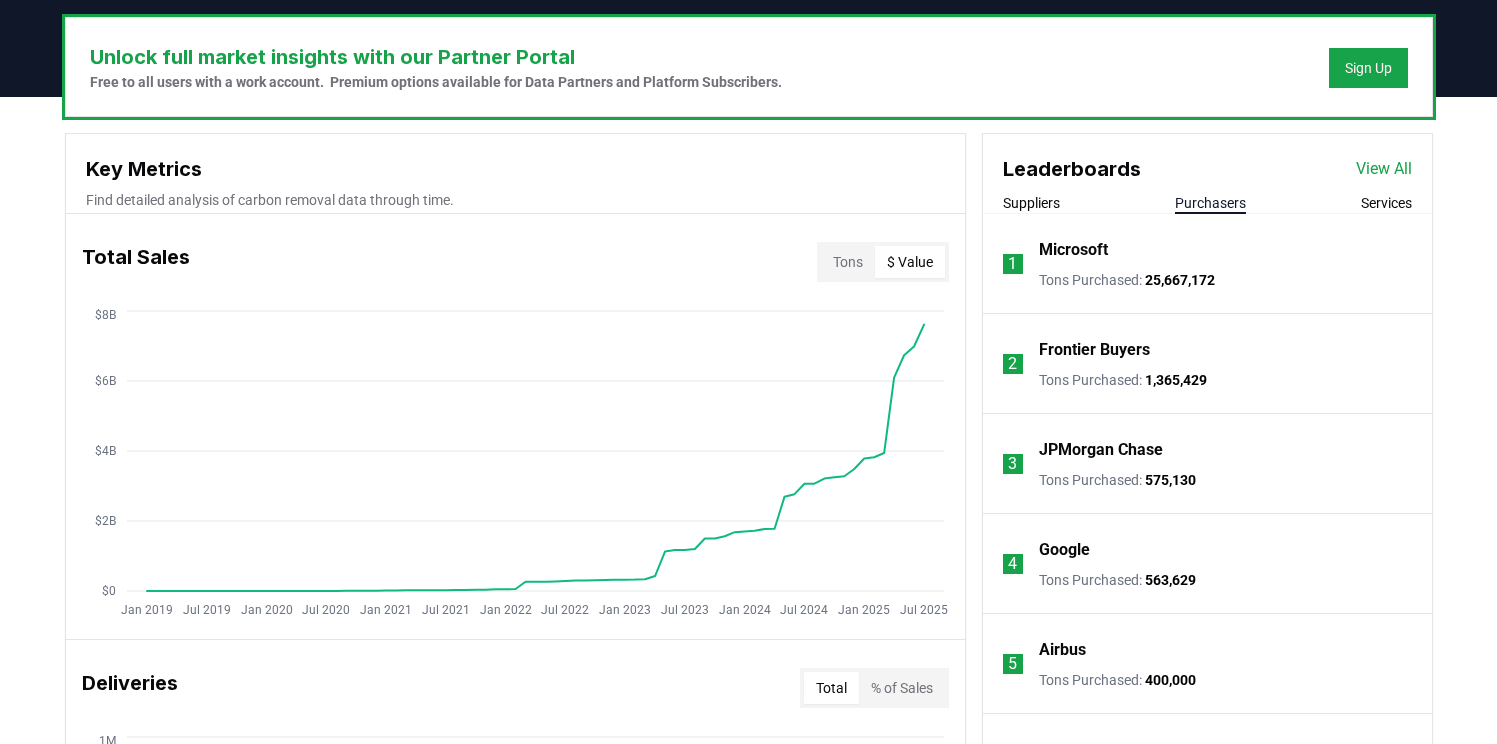 scroll, scrollTop: 602, scrollLeft: 0, axis: vertical 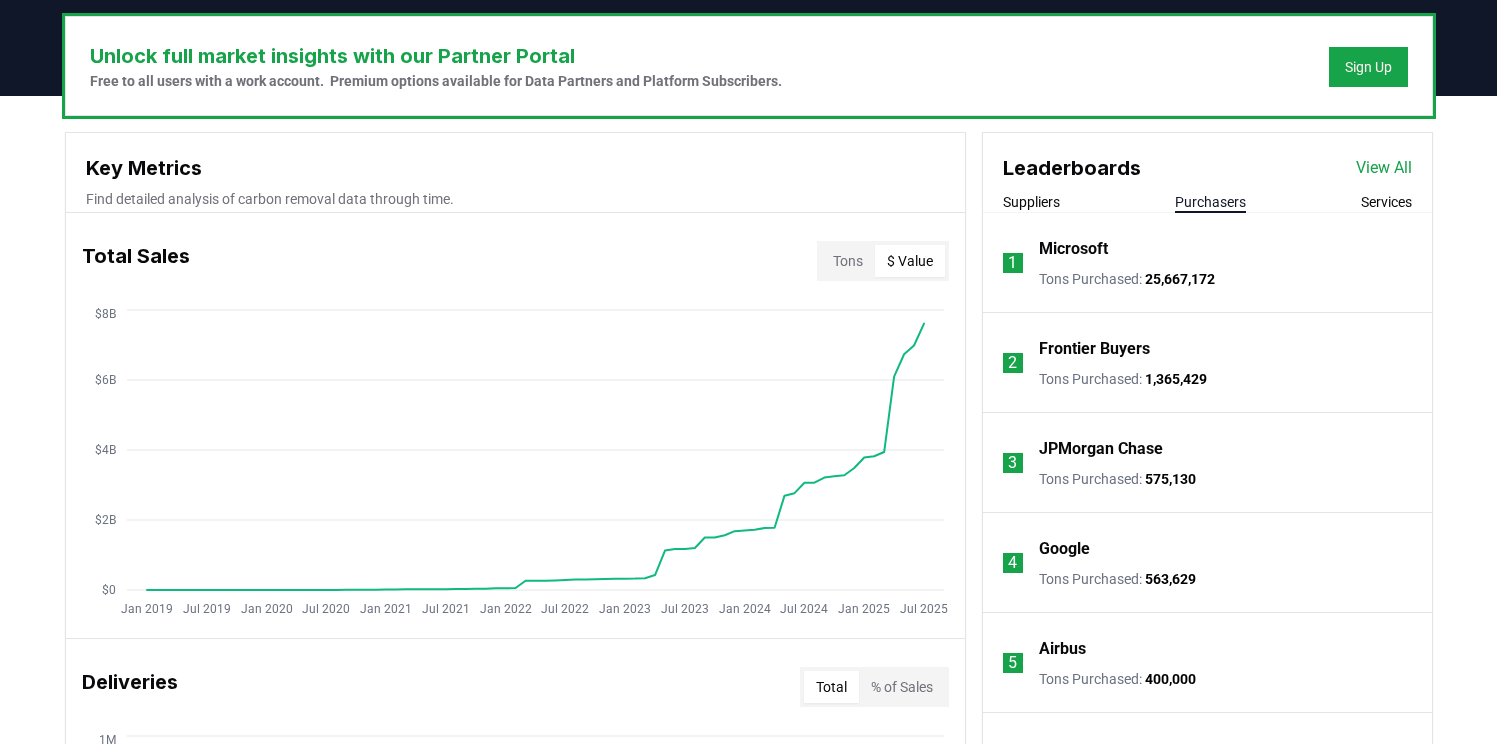click on "View All" at bounding box center (1384, 168) 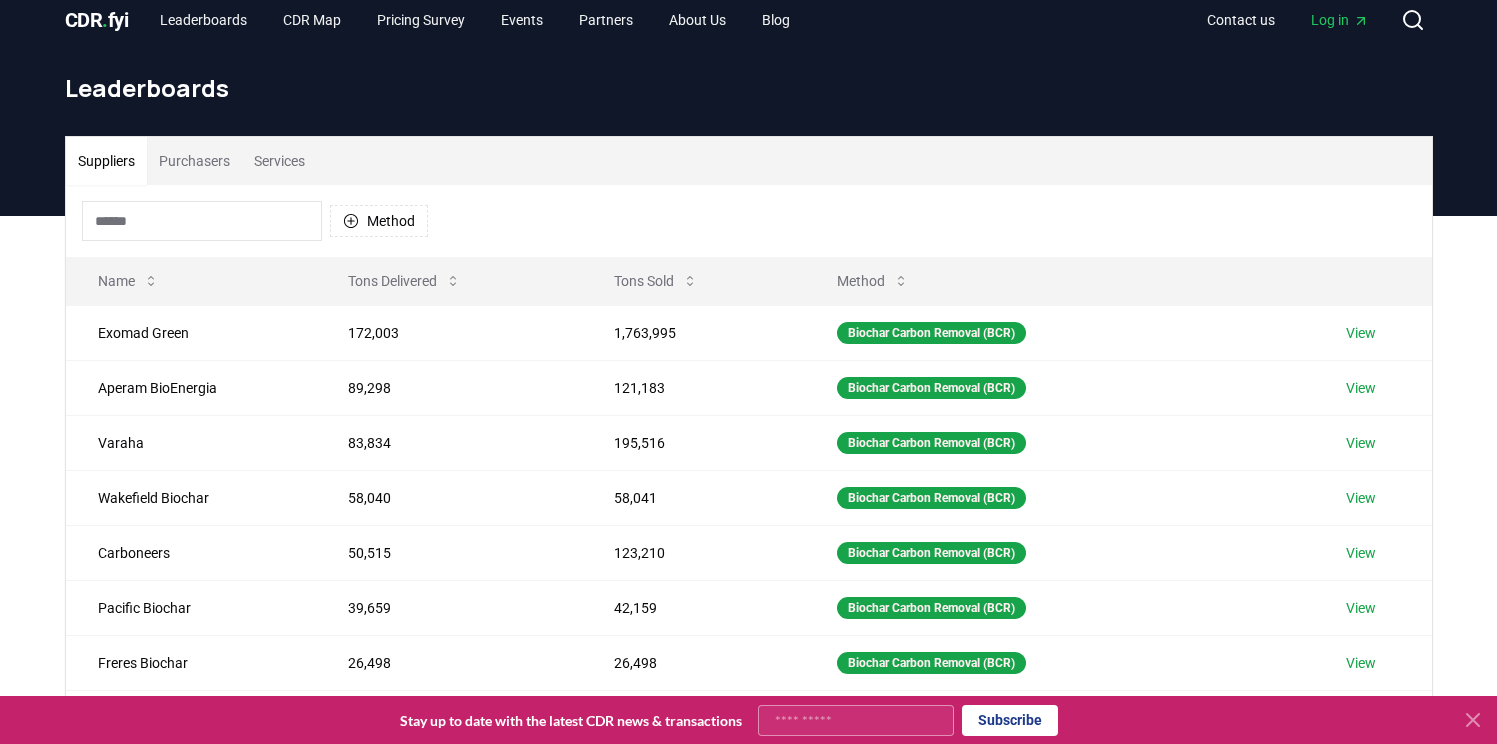 scroll, scrollTop: 0, scrollLeft: 0, axis: both 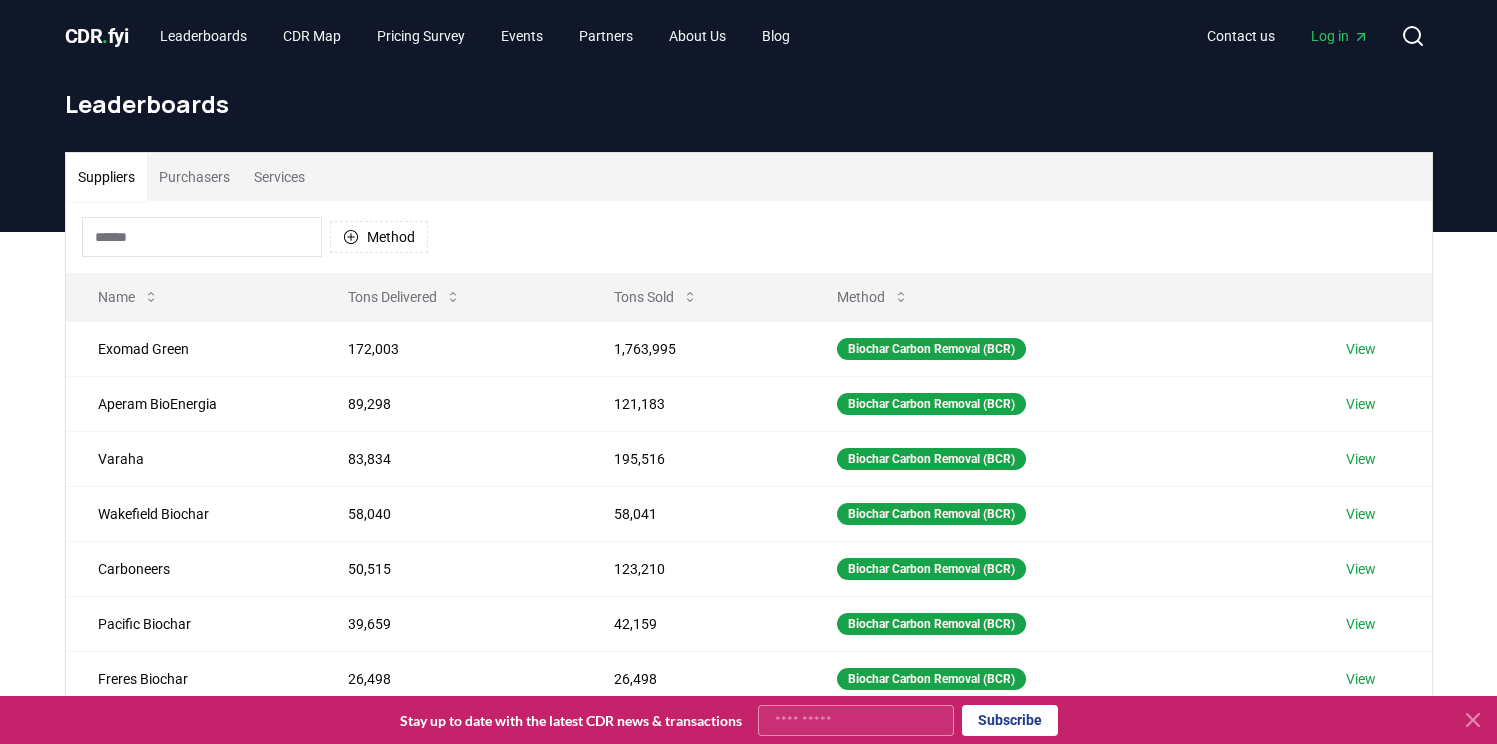click on "Purchasers" at bounding box center [194, 177] 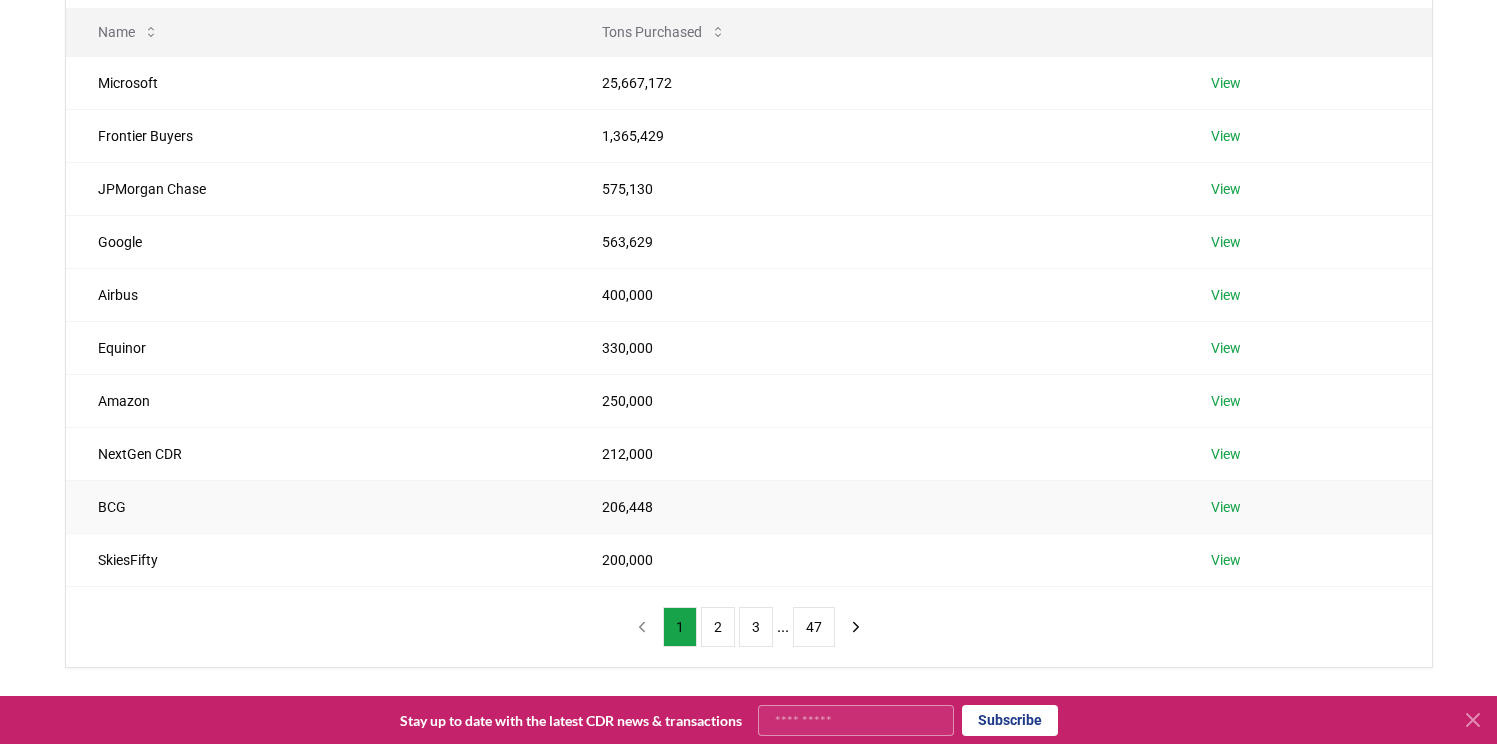 scroll, scrollTop: 374, scrollLeft: 0, axis: vertical 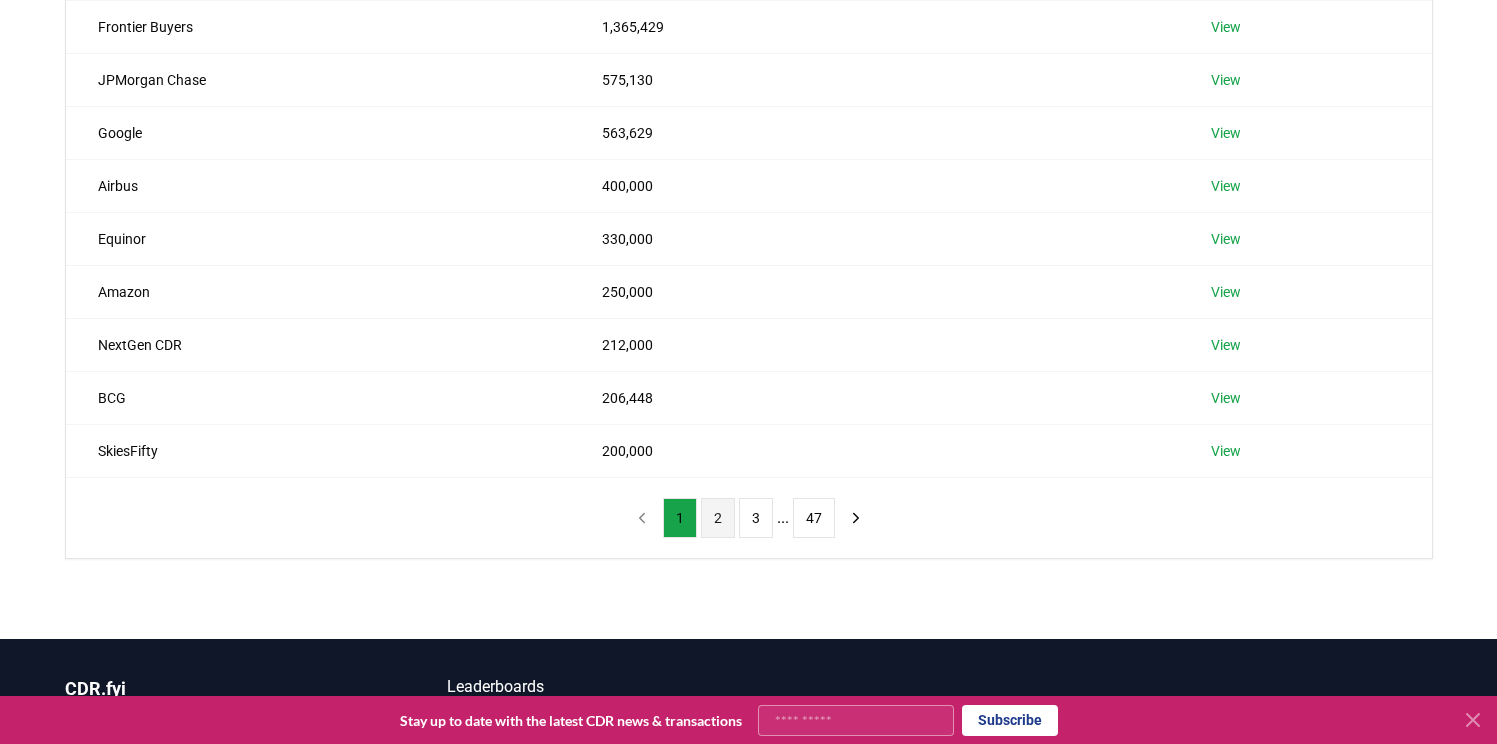 click on "2" at bounding box center [718, 518] 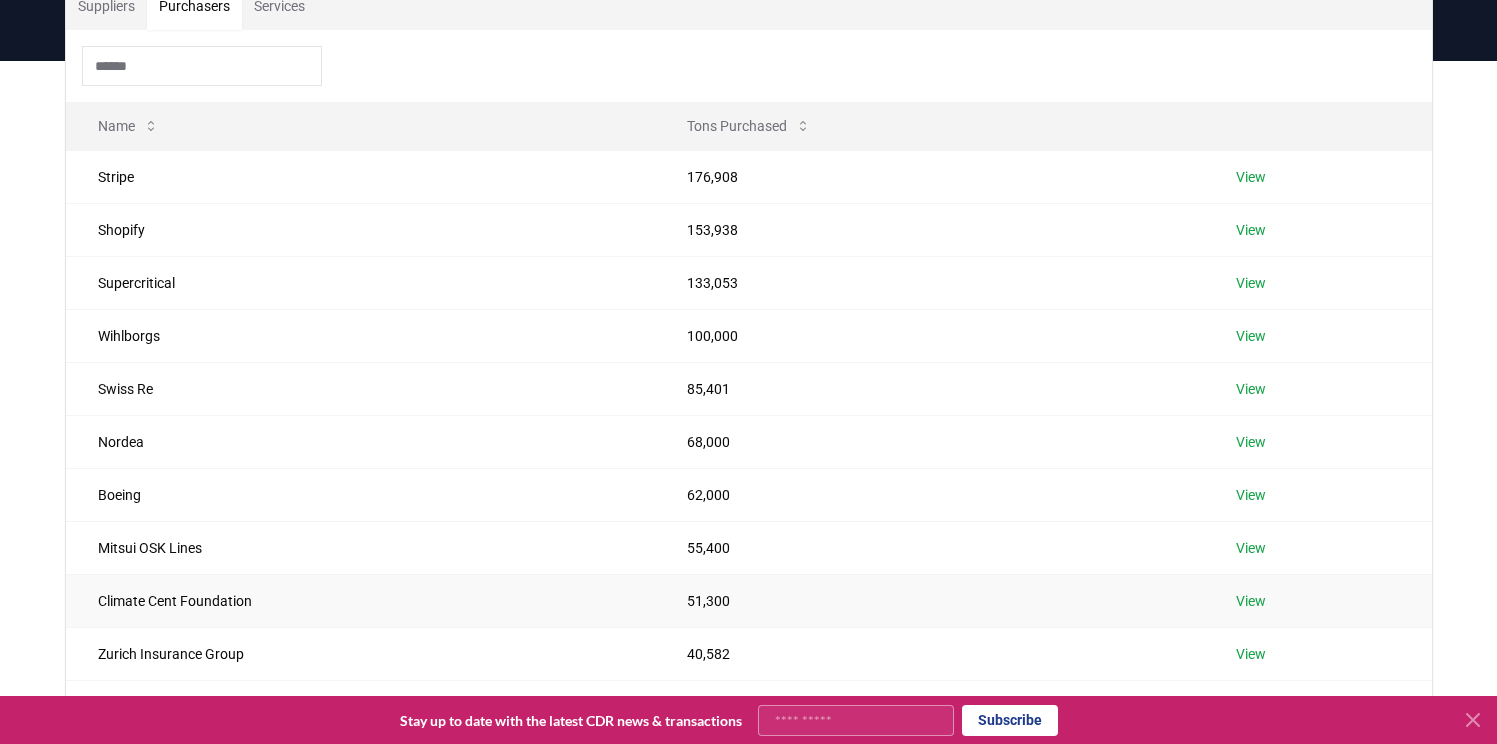 scroll, scrollTop: 175, scrollLeft: 0, axis: vertical 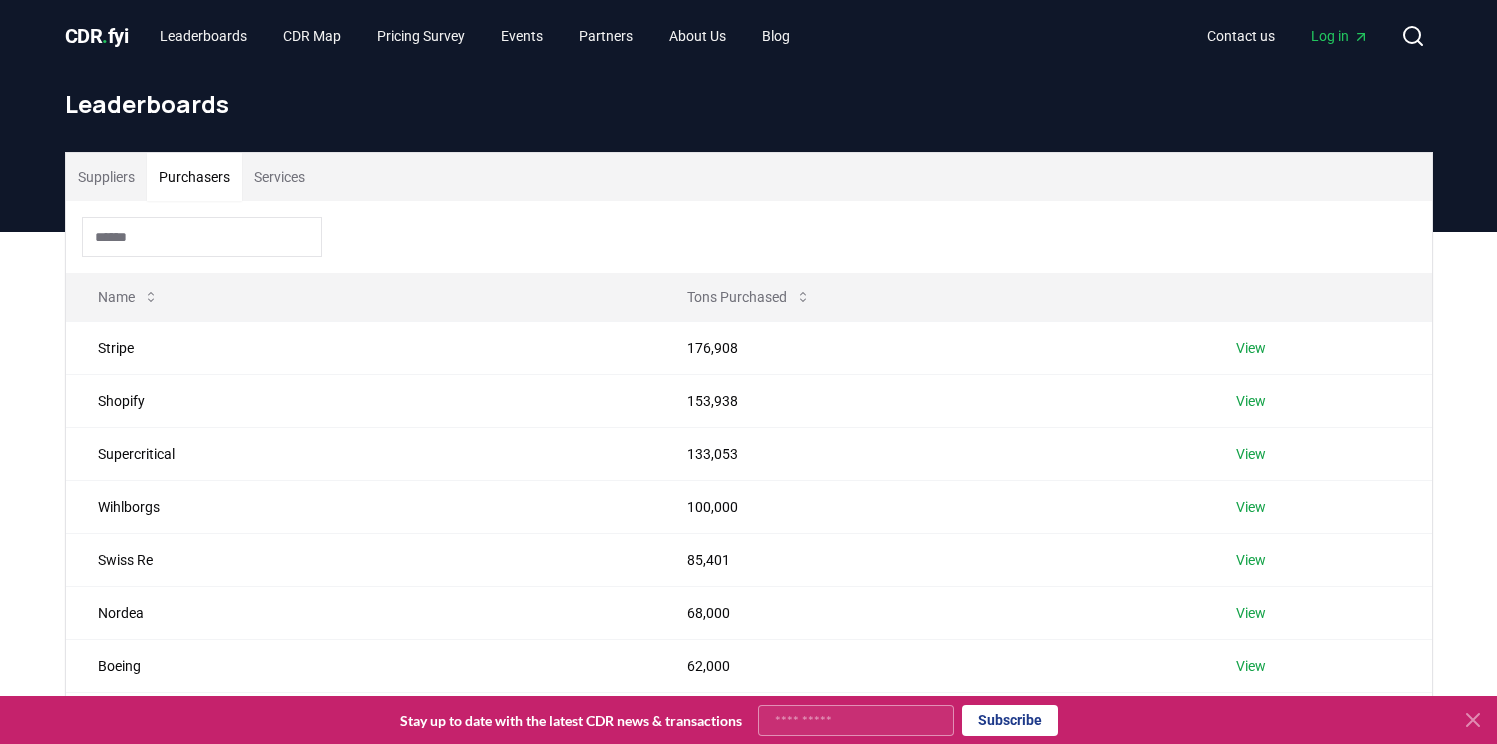 click on "Suppliers" at bounding box center (106, 177) 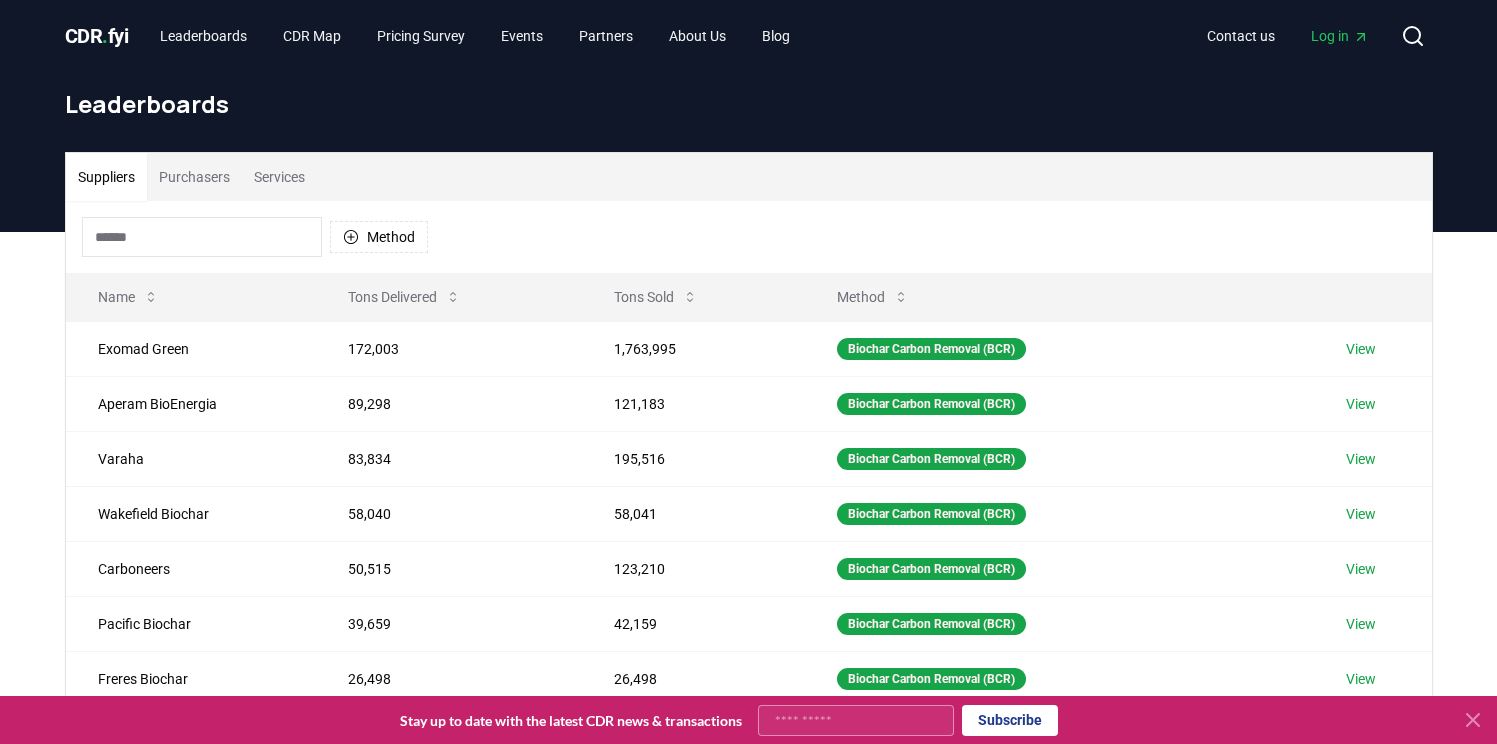 click at bounding box center (202, 237) 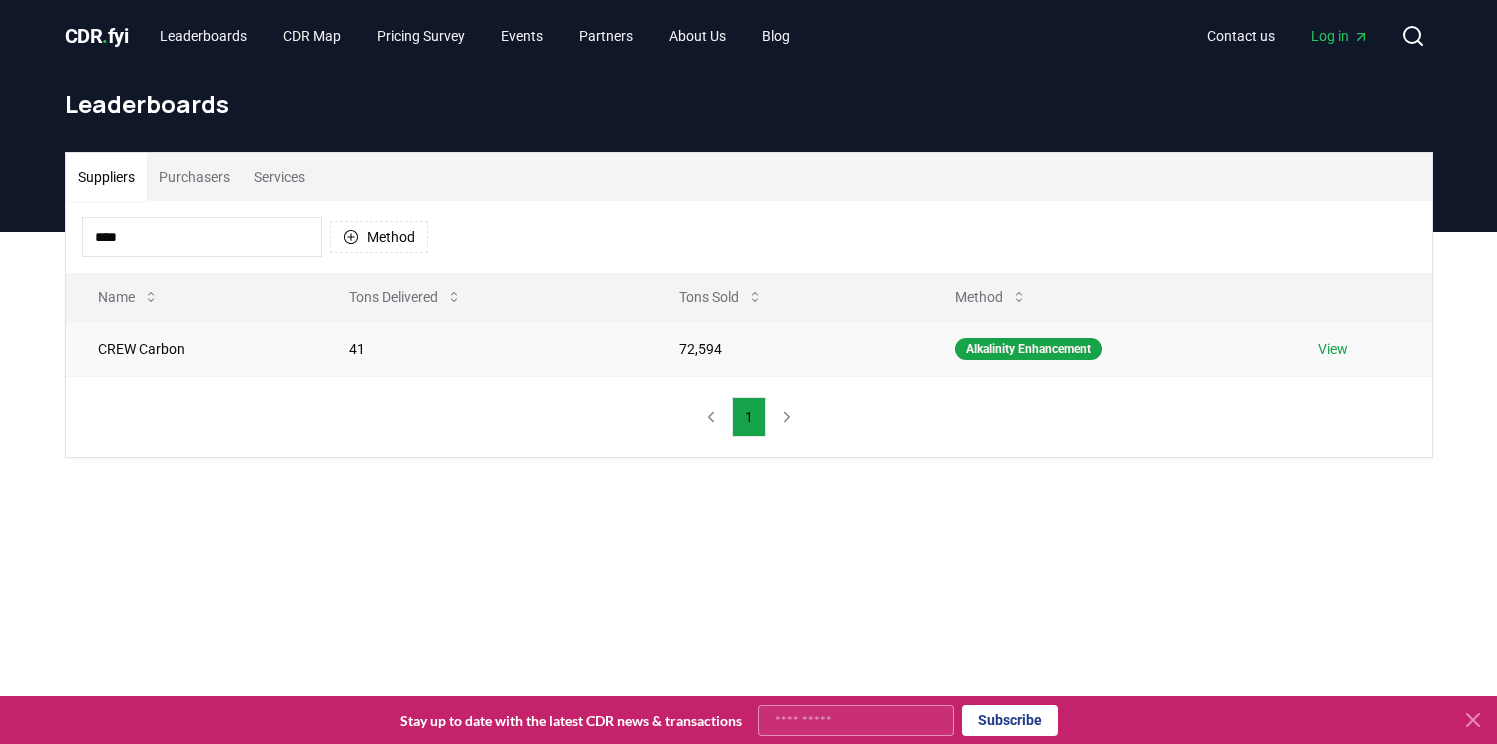 type on "****" 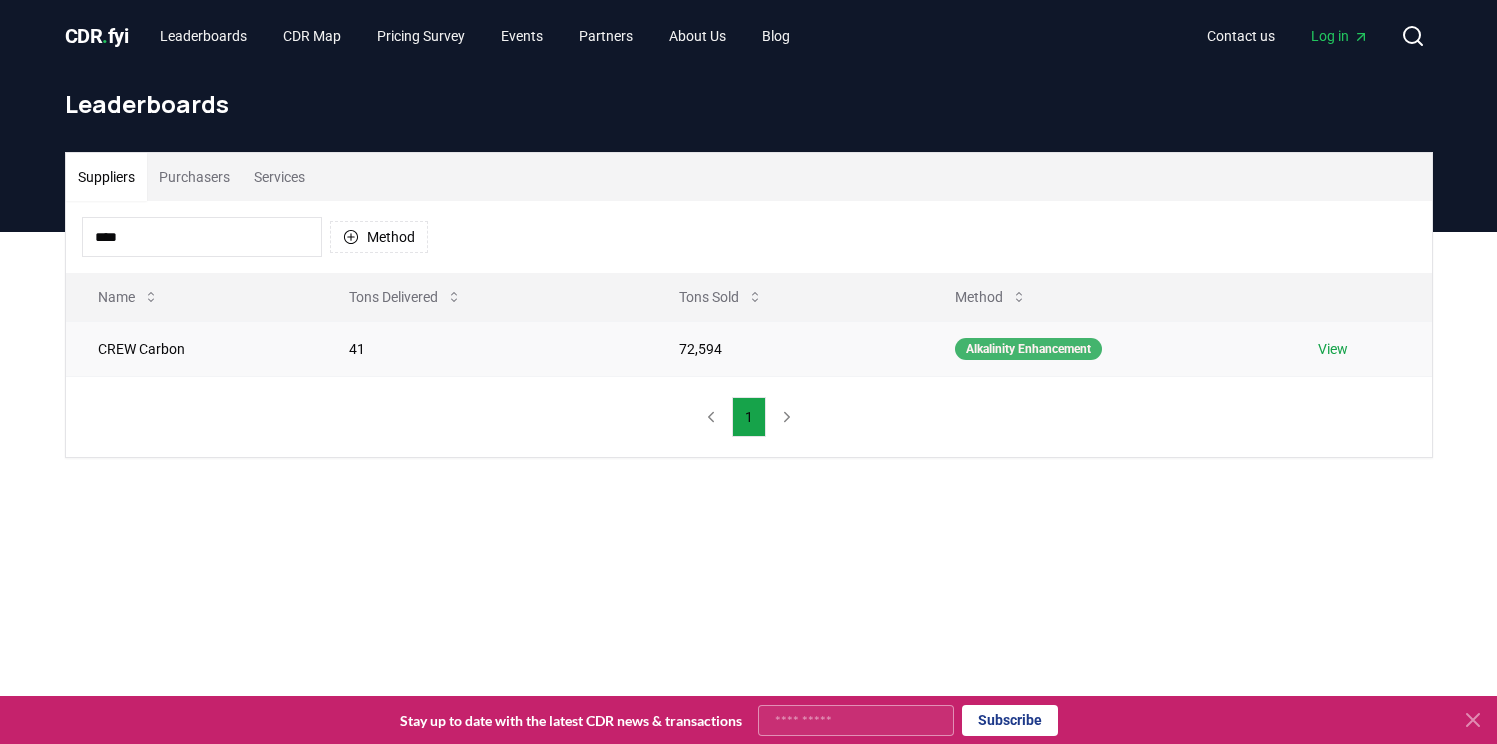 click on "Alkalinity Enhancement" at bounding box center (1028, 349) 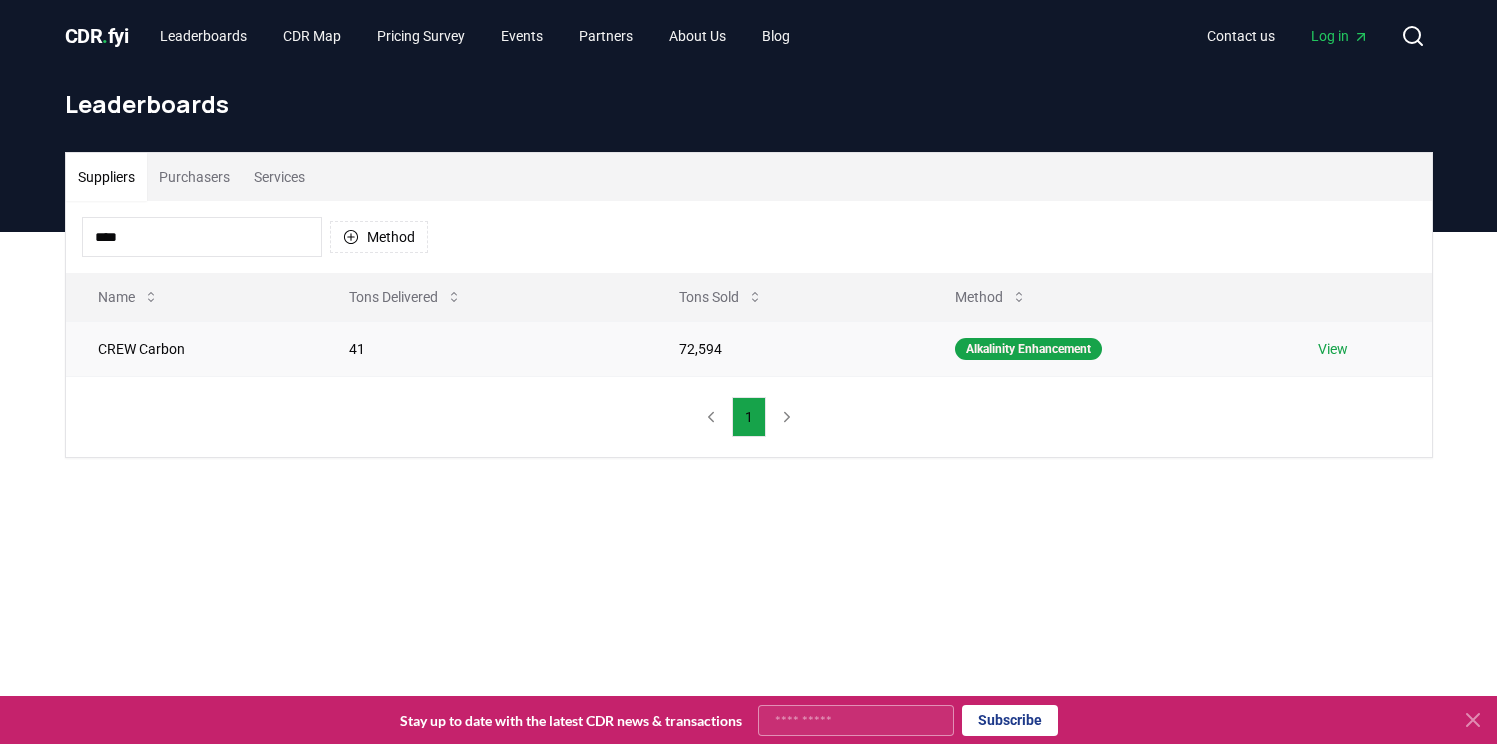 click on "View" at bounding box center [1333, 349] 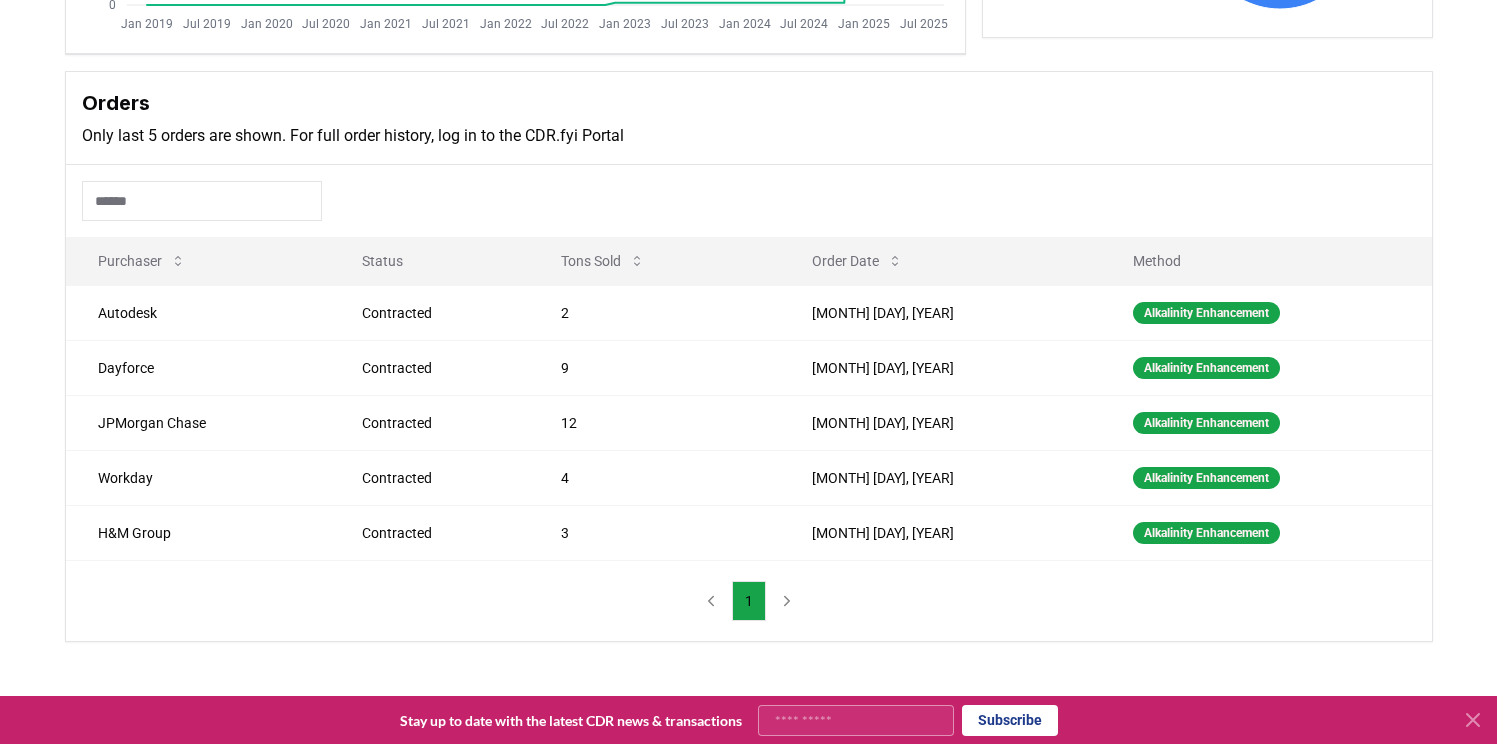 scroll, scrollTop: 556, scrollLeft: 0, axis: vertical 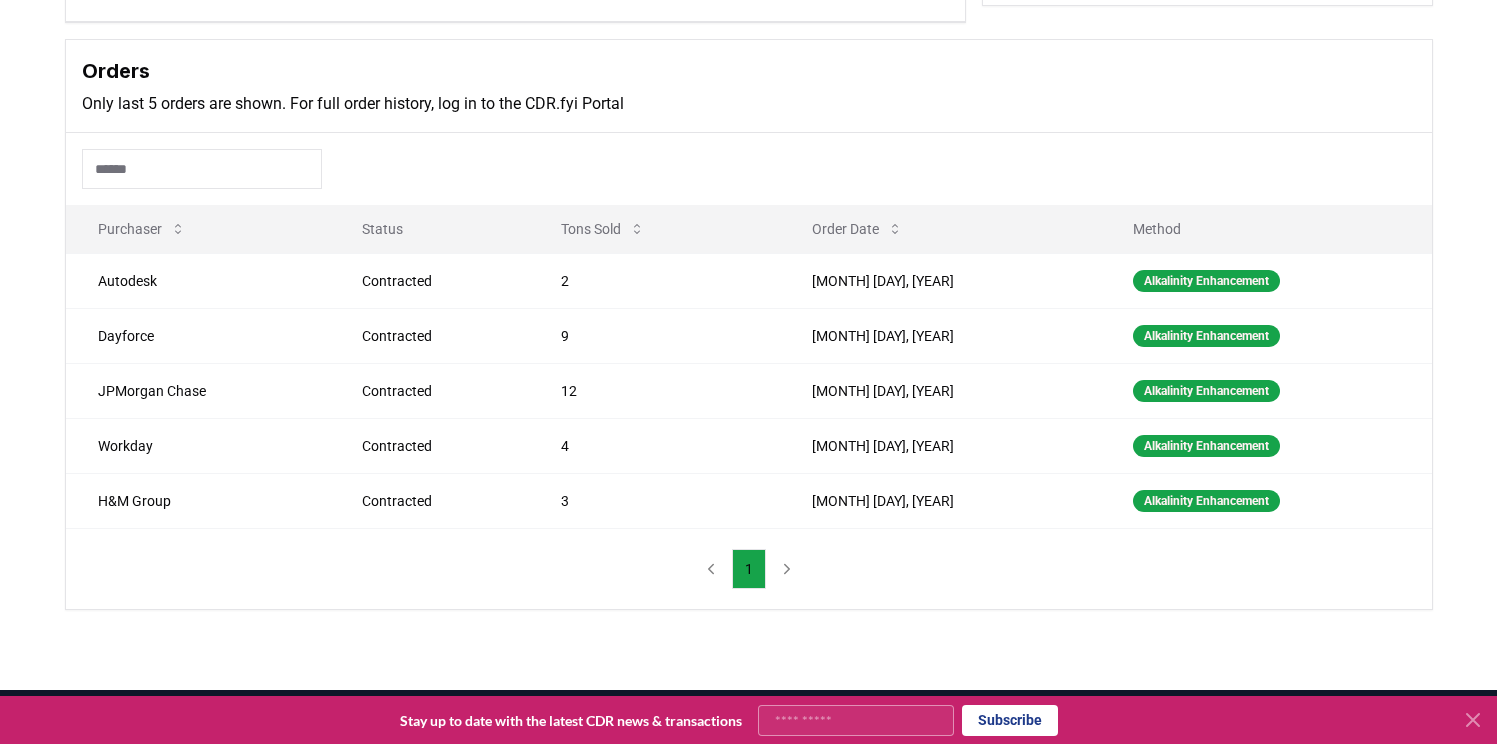 click on "1" at bounding box center [749, 569] 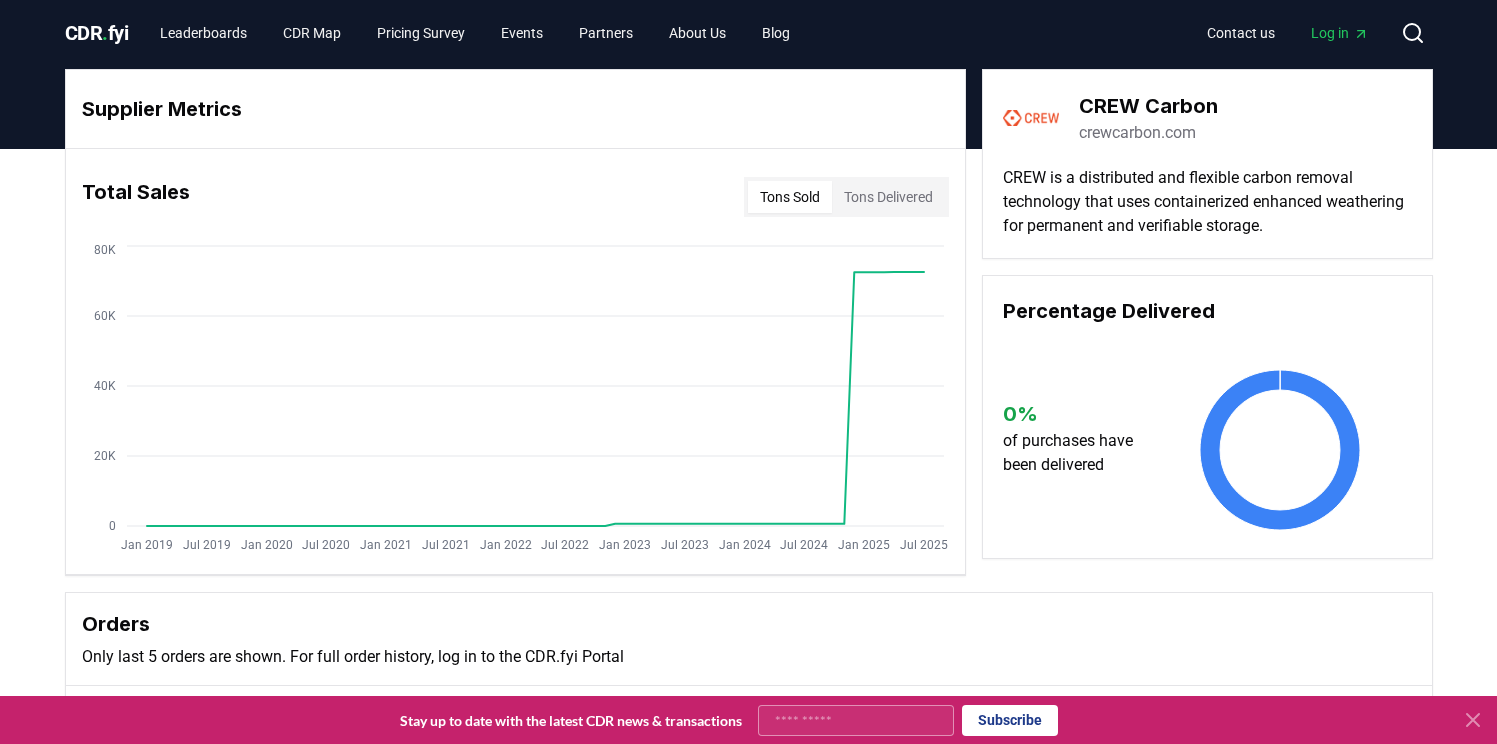scroll, scrollTop: 0, scrollLeft: 0, axis: both 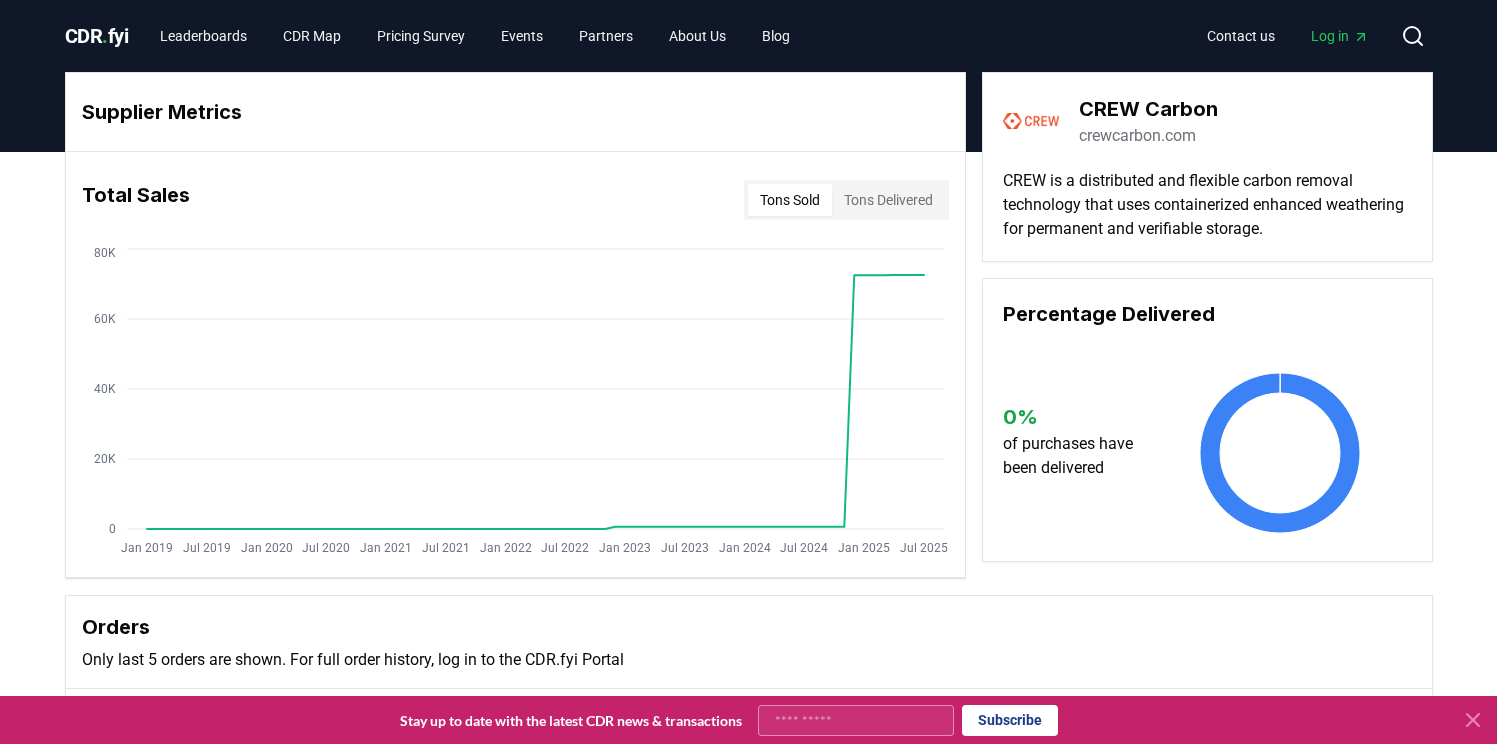 click on "Log in" at bounding box center (1340, 36) 